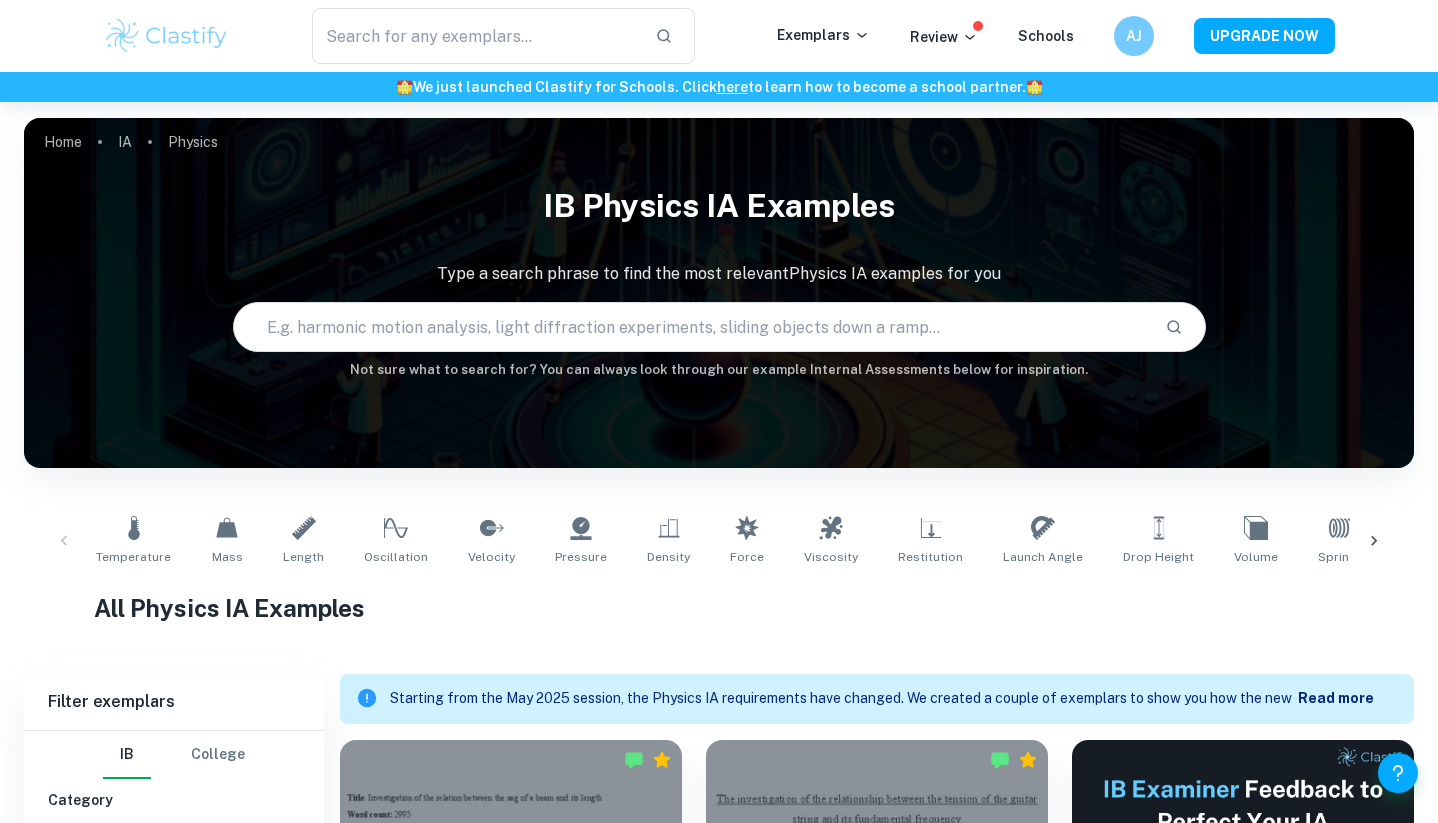 scroll, scrollTop: 597, scrollLeft: 0, axis: vertical 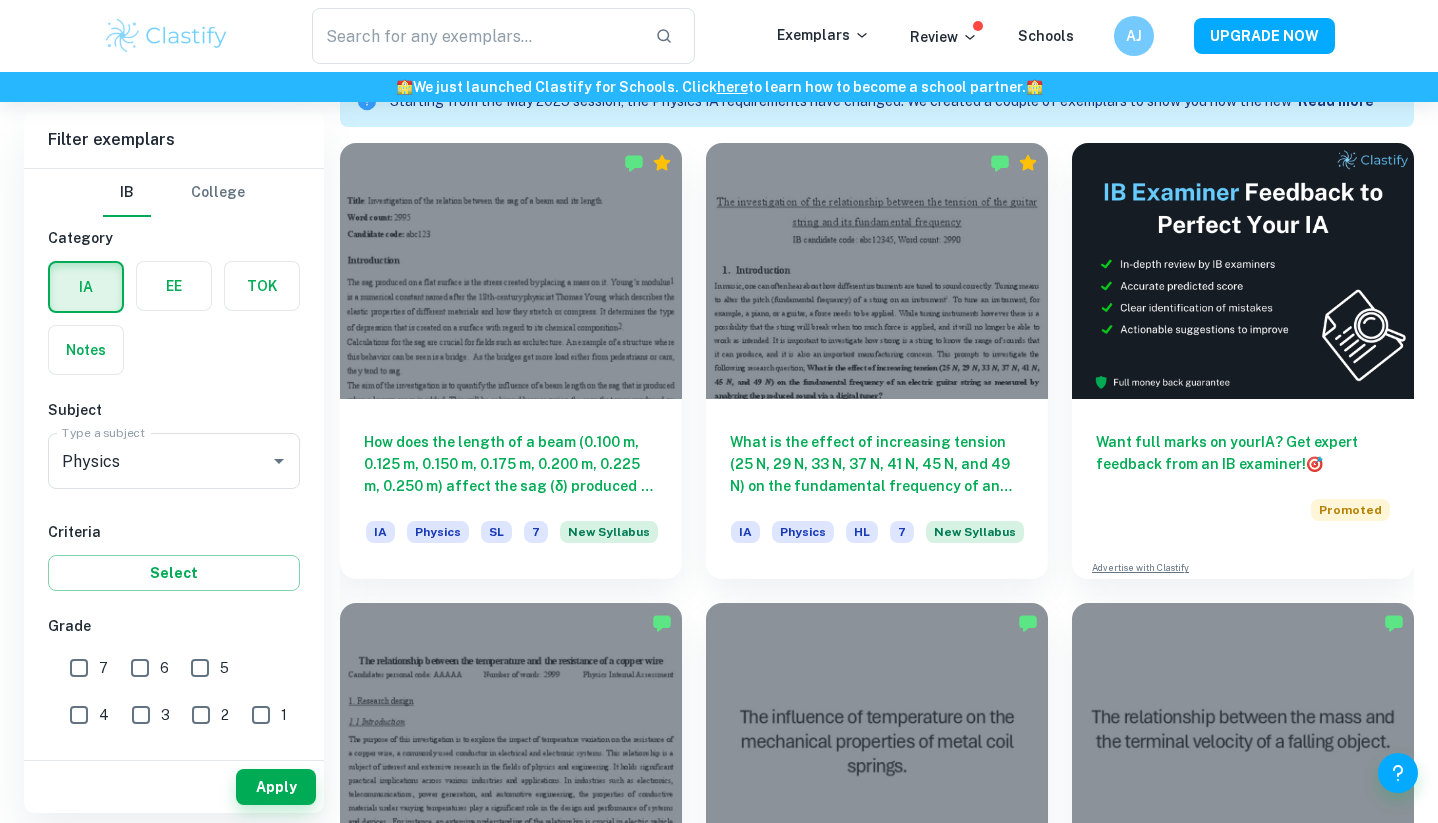 click at bounding box center (511, 271) 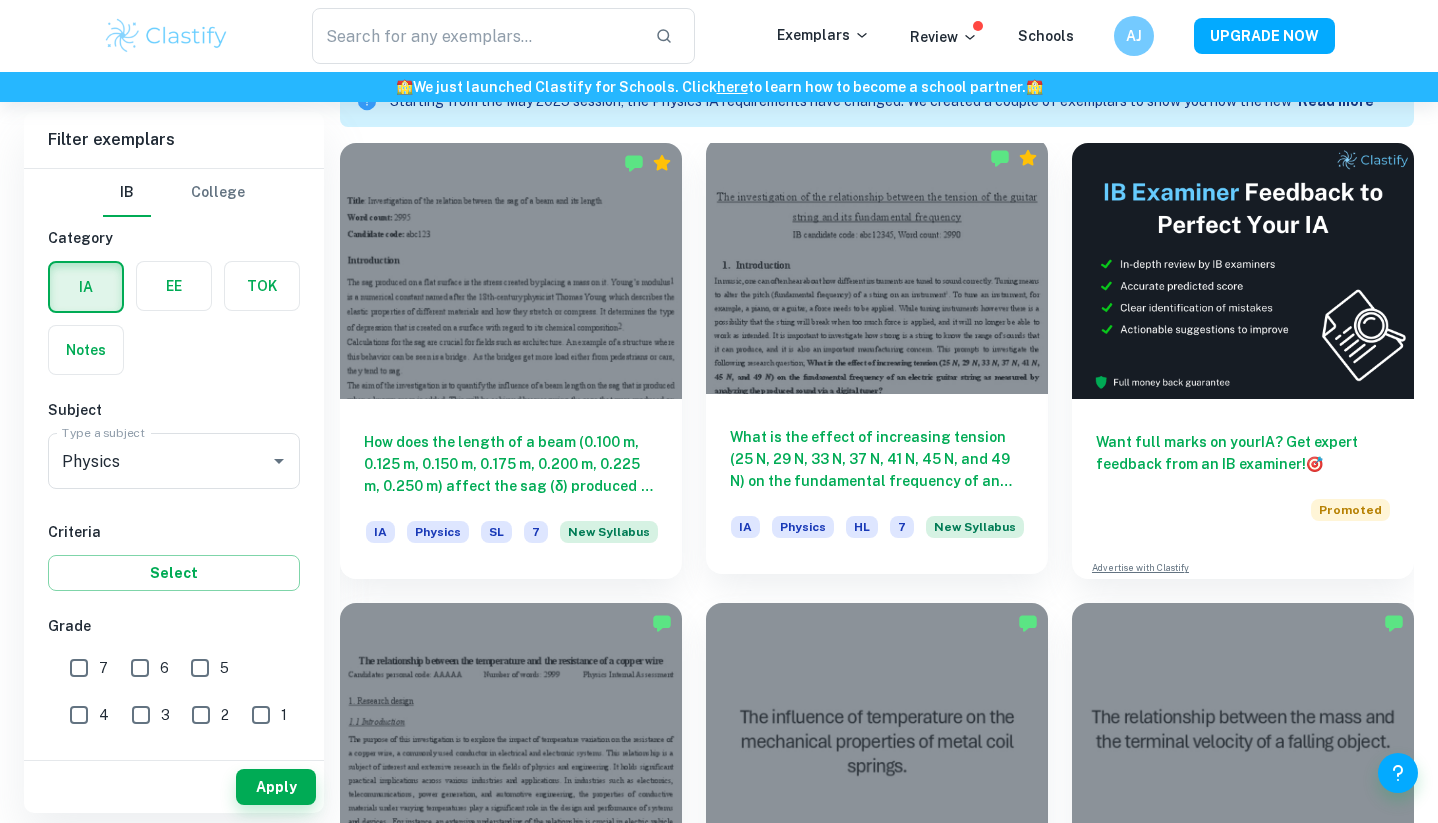 click at bounding box center [877, 266] 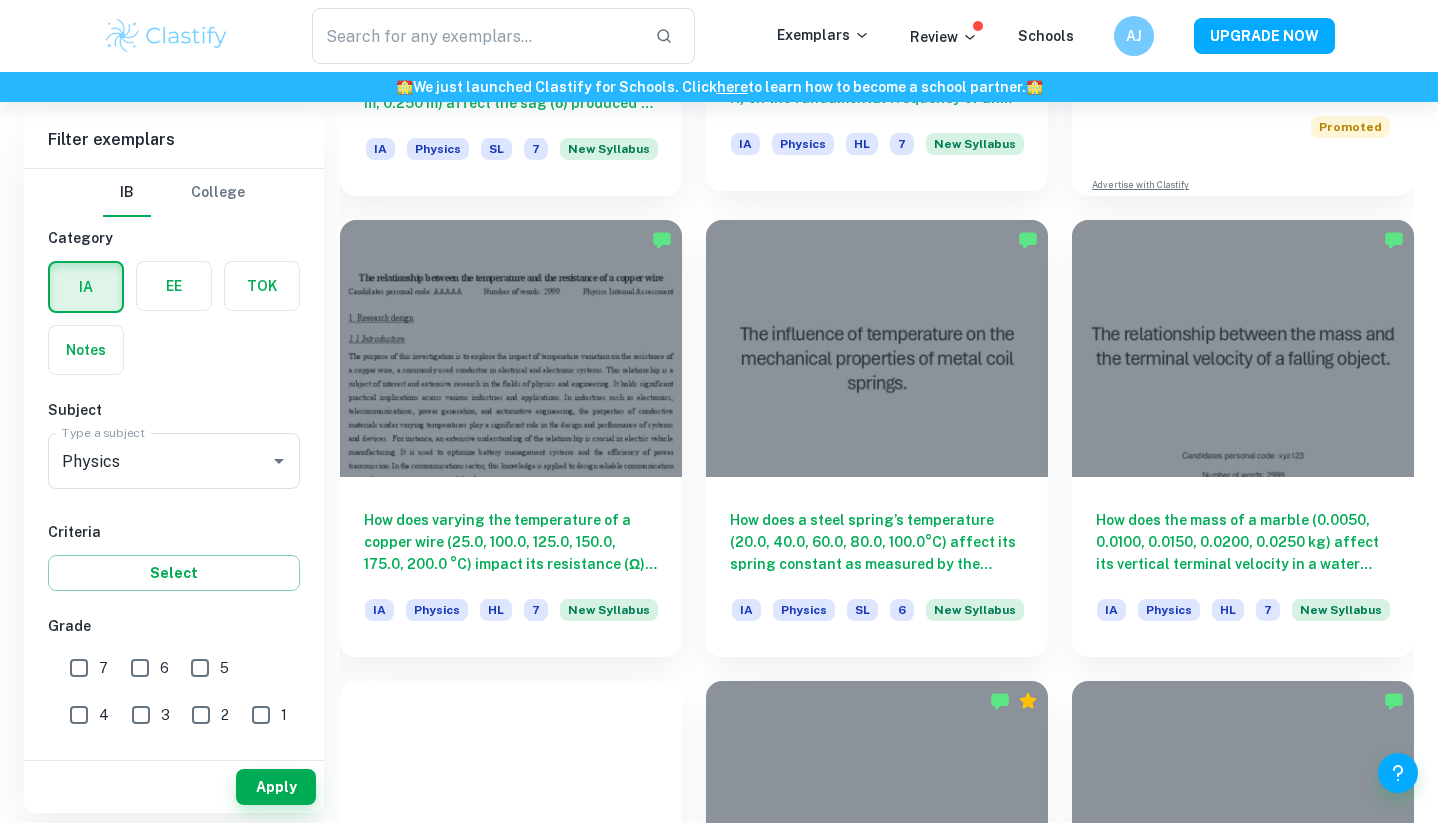 scroll, scrollTop: 1056, scrollLeft: 0, axis: vertical 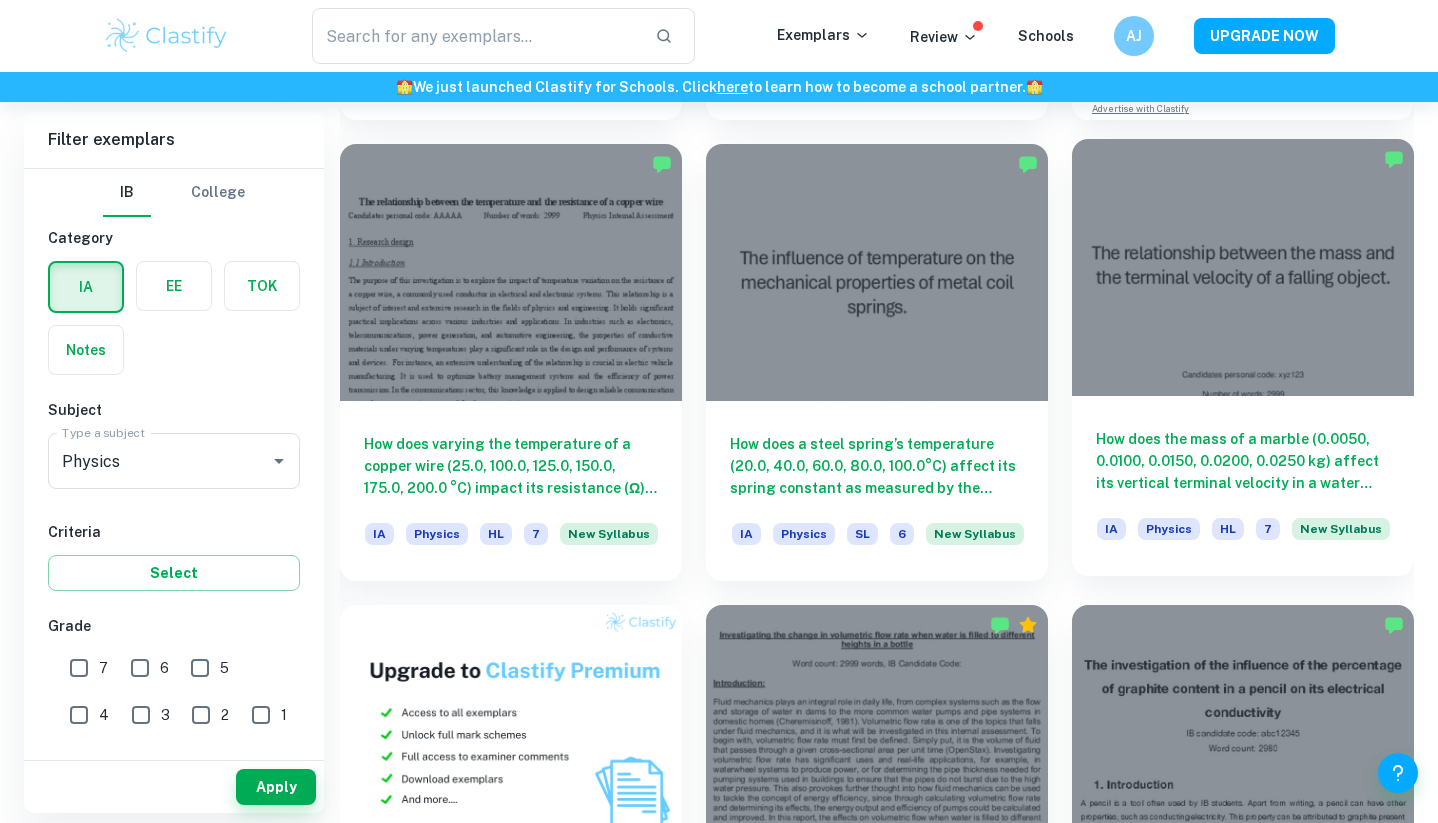 click at bounding box center [1243, 267] 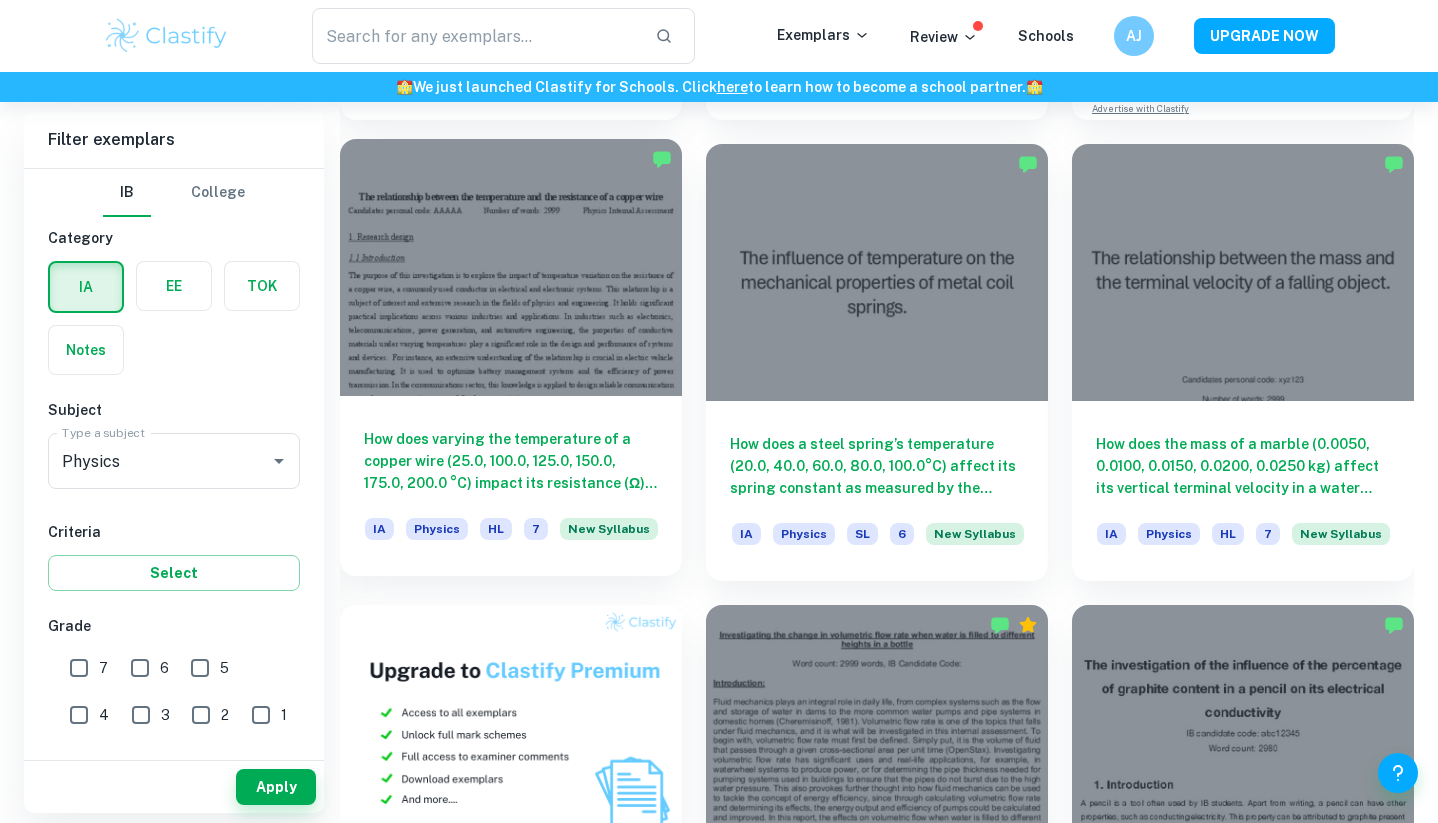 click at bounding box center [511, 267] 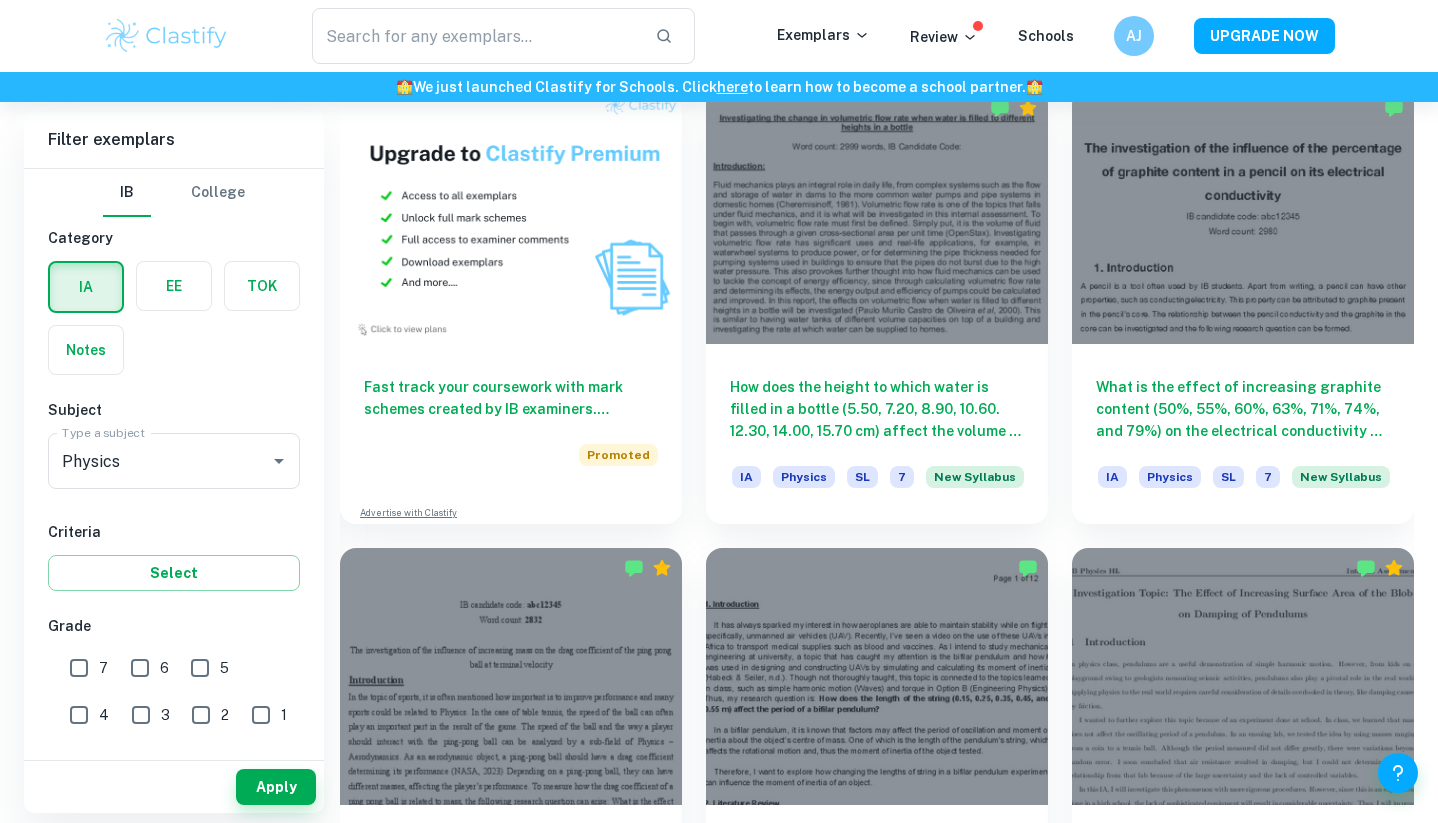 scroll, scrollTop: 1574, scrollLeft: 0, axis: vertical 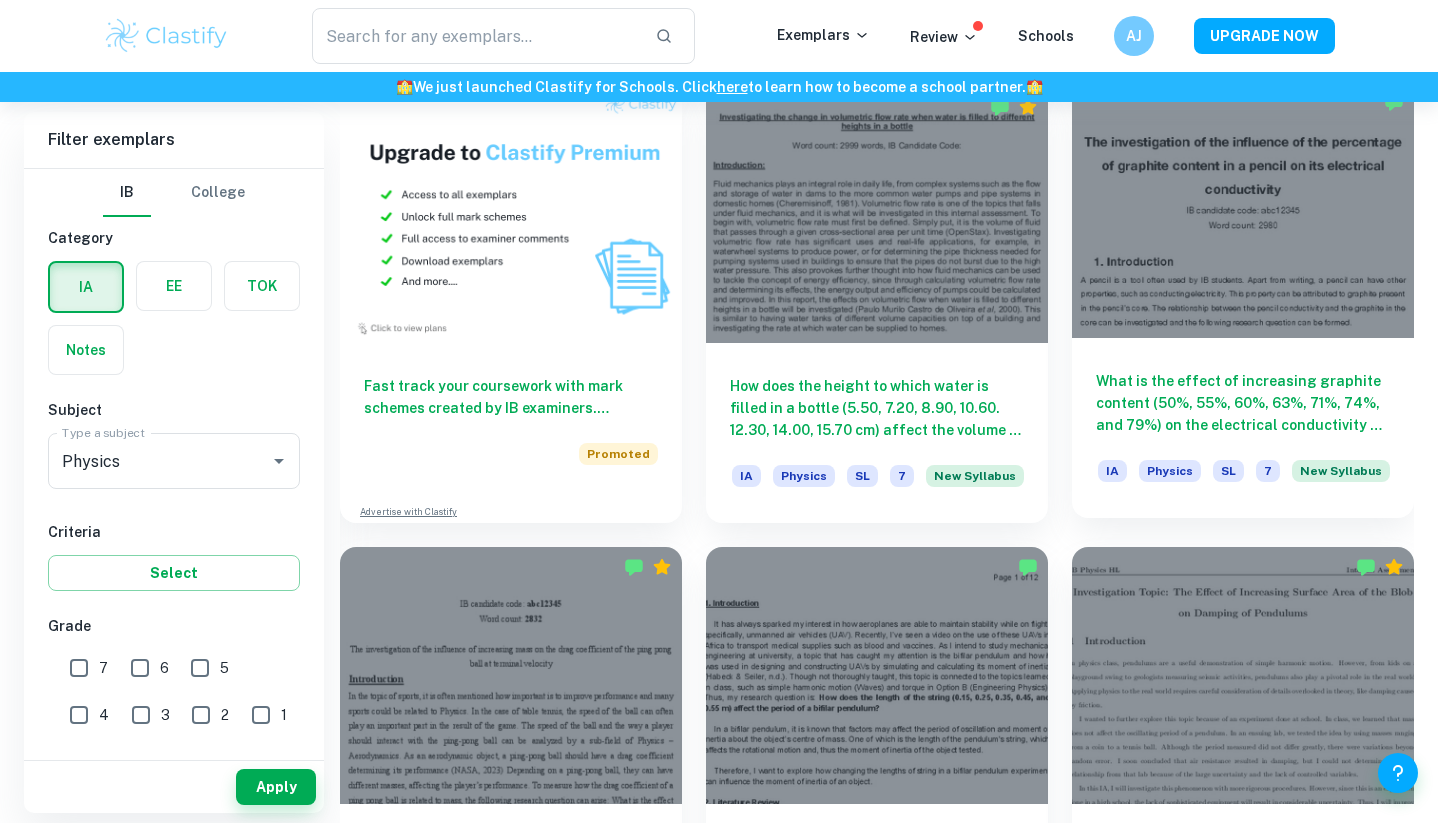click at bounding box center [1243, 210] 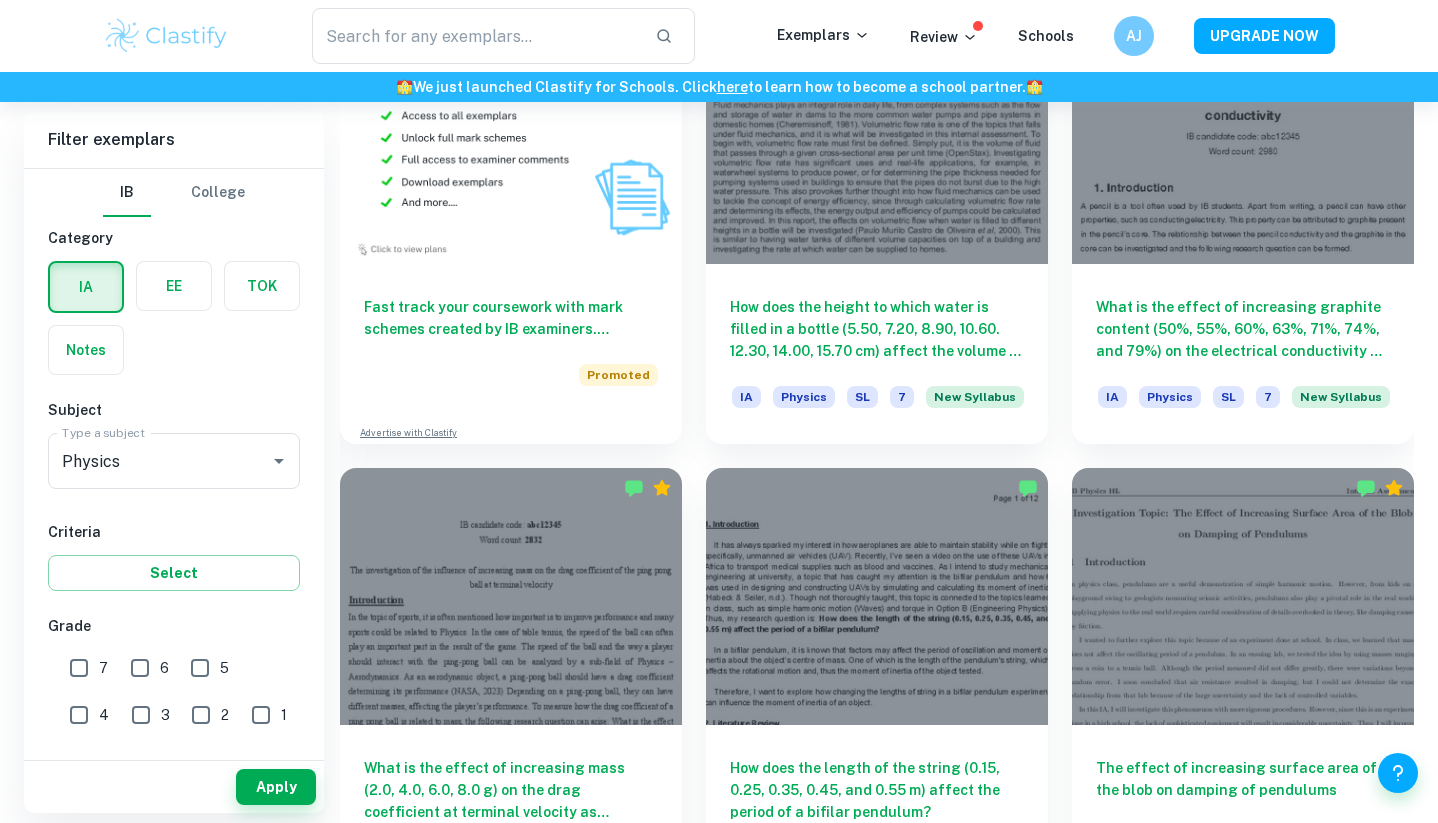scroll, scrollTop: 1667, scrollLeft: 0, axis: vertical 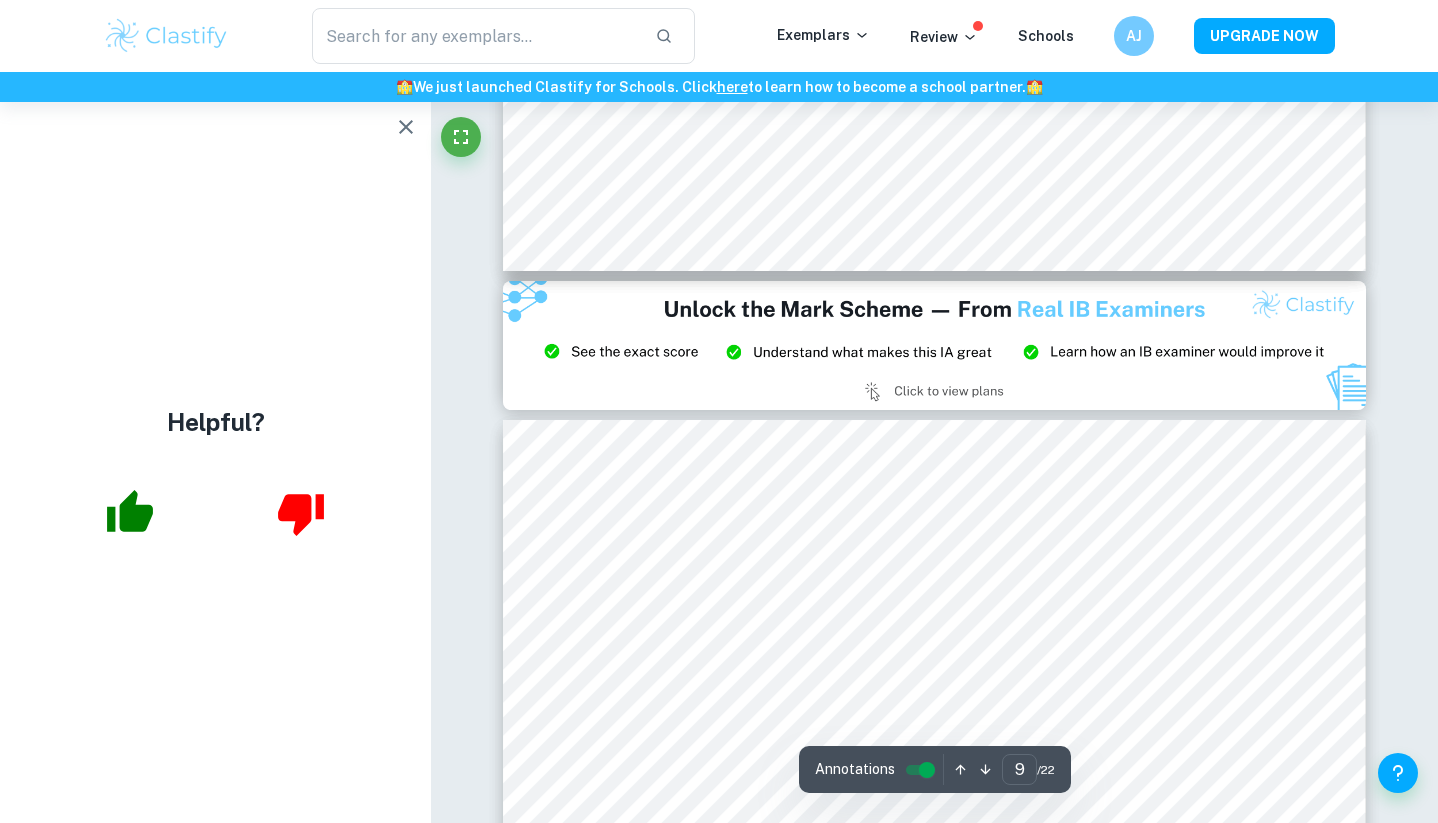 type on "8" 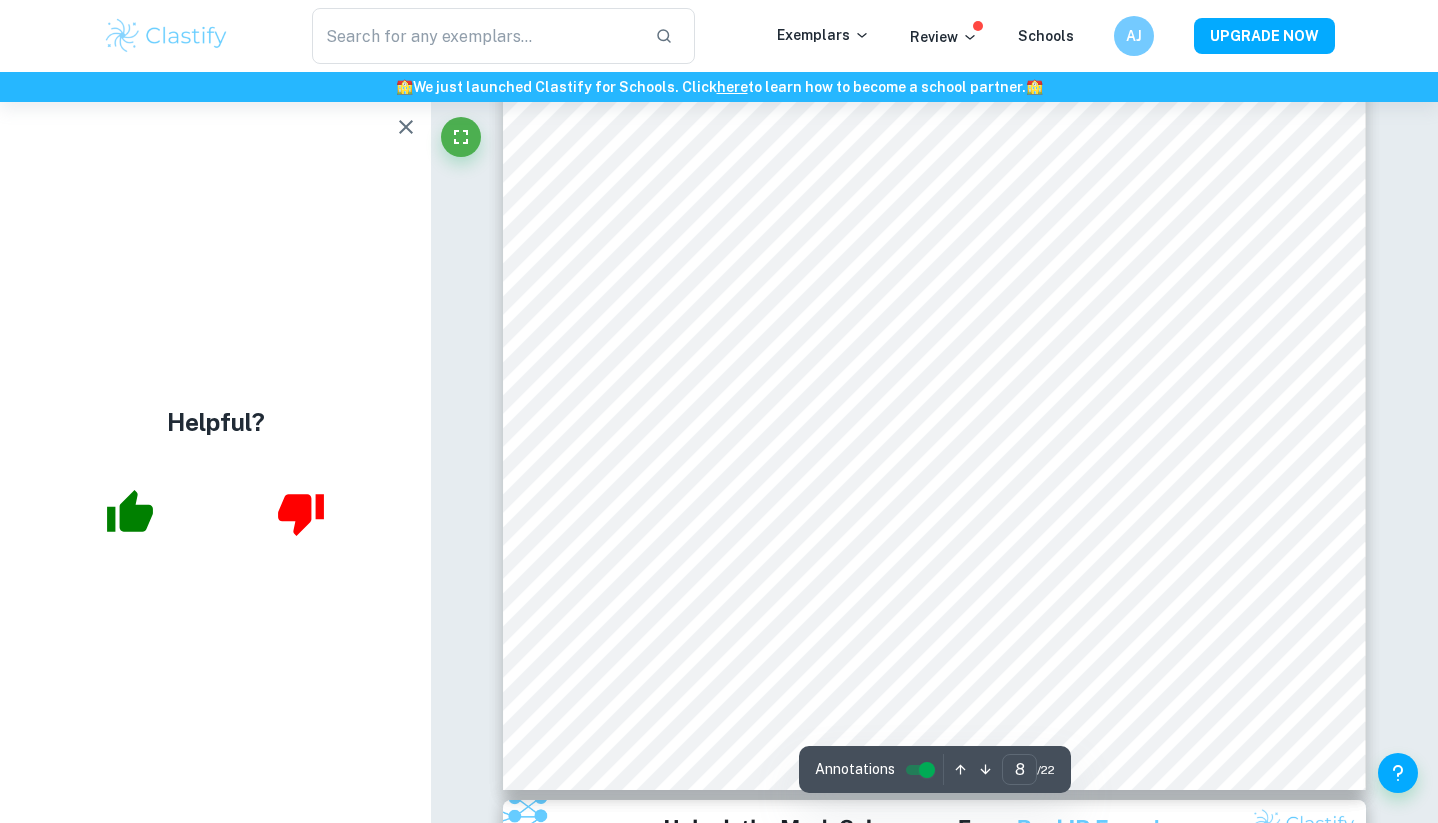 scroll, scrollTop: 9431, scrollLeft: 0, axis: vertical 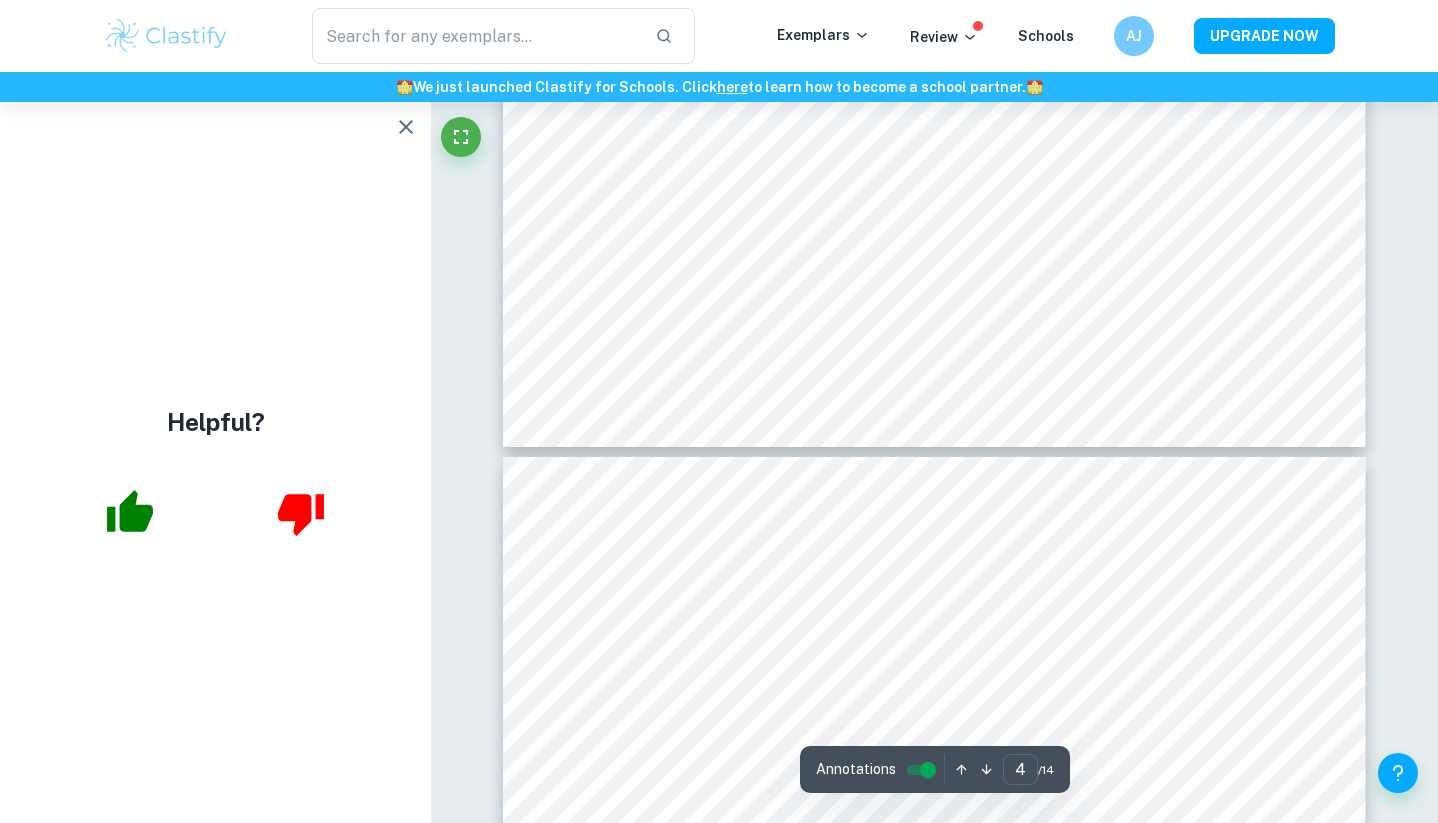 type on "3" 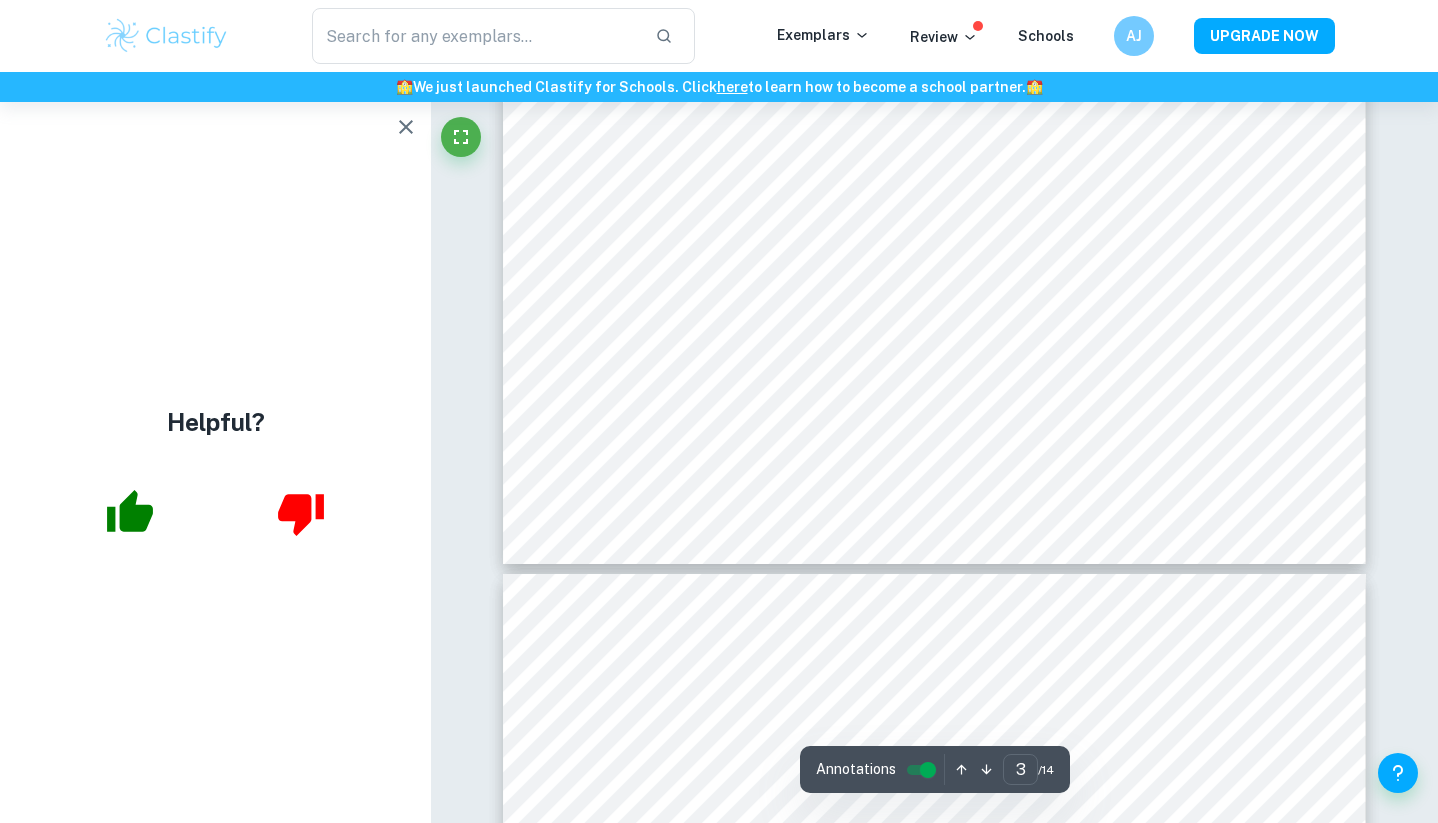scroll, scrollTop: 3515, scrollLeft: 0, axis: vertical 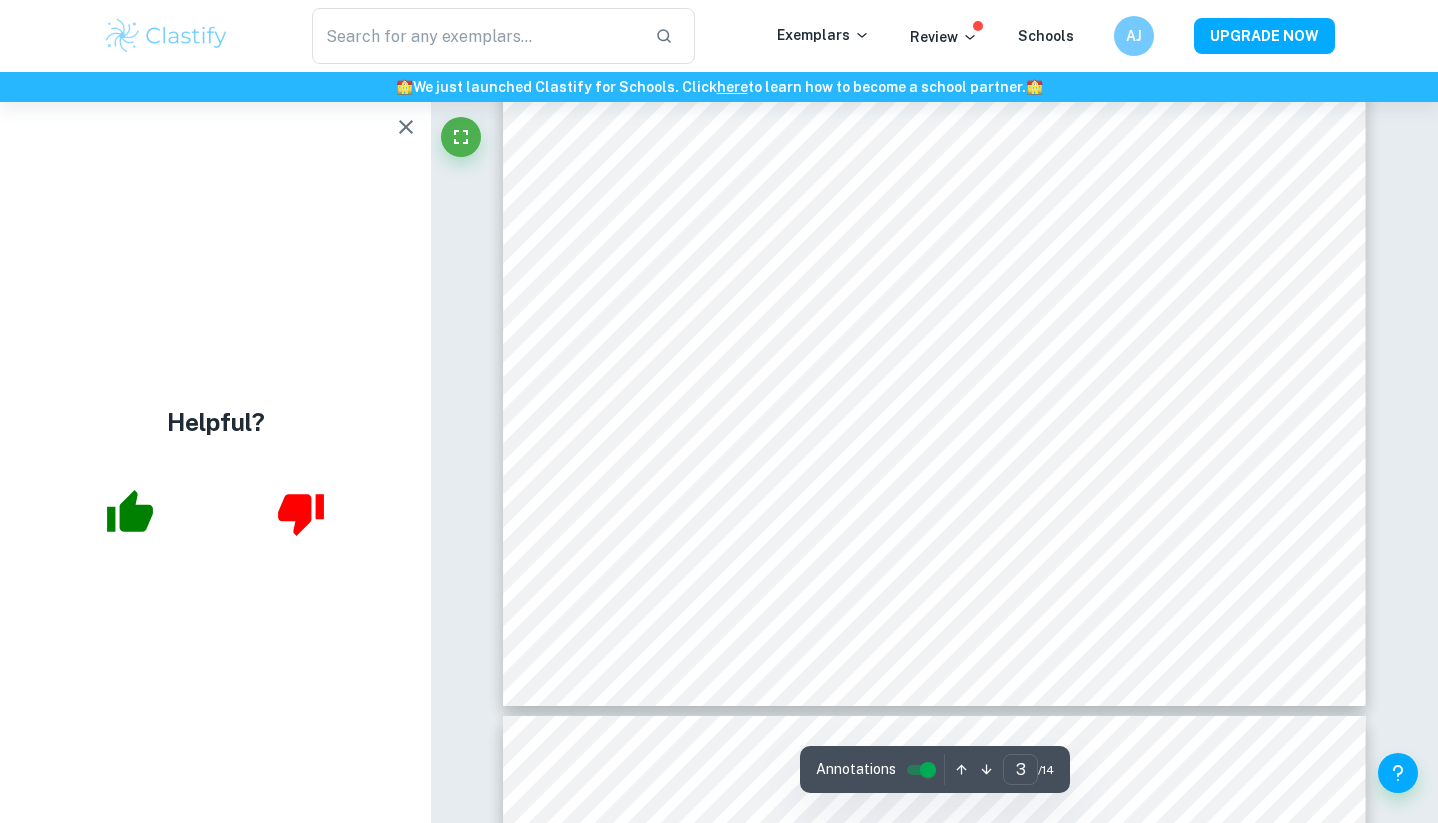 click 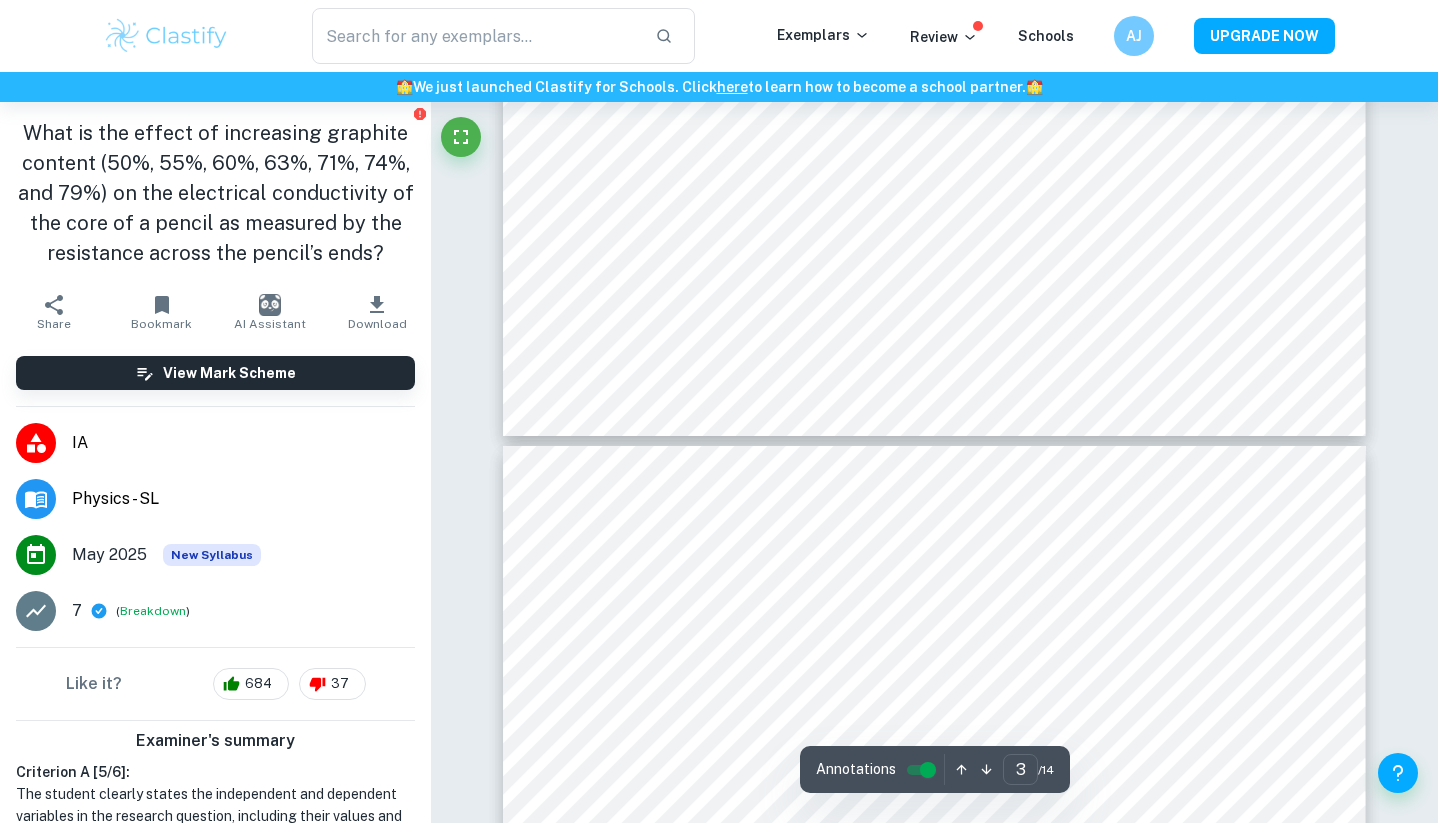 scroll, scrollTop: 3658, scrollLeft: 0, axis: vertical 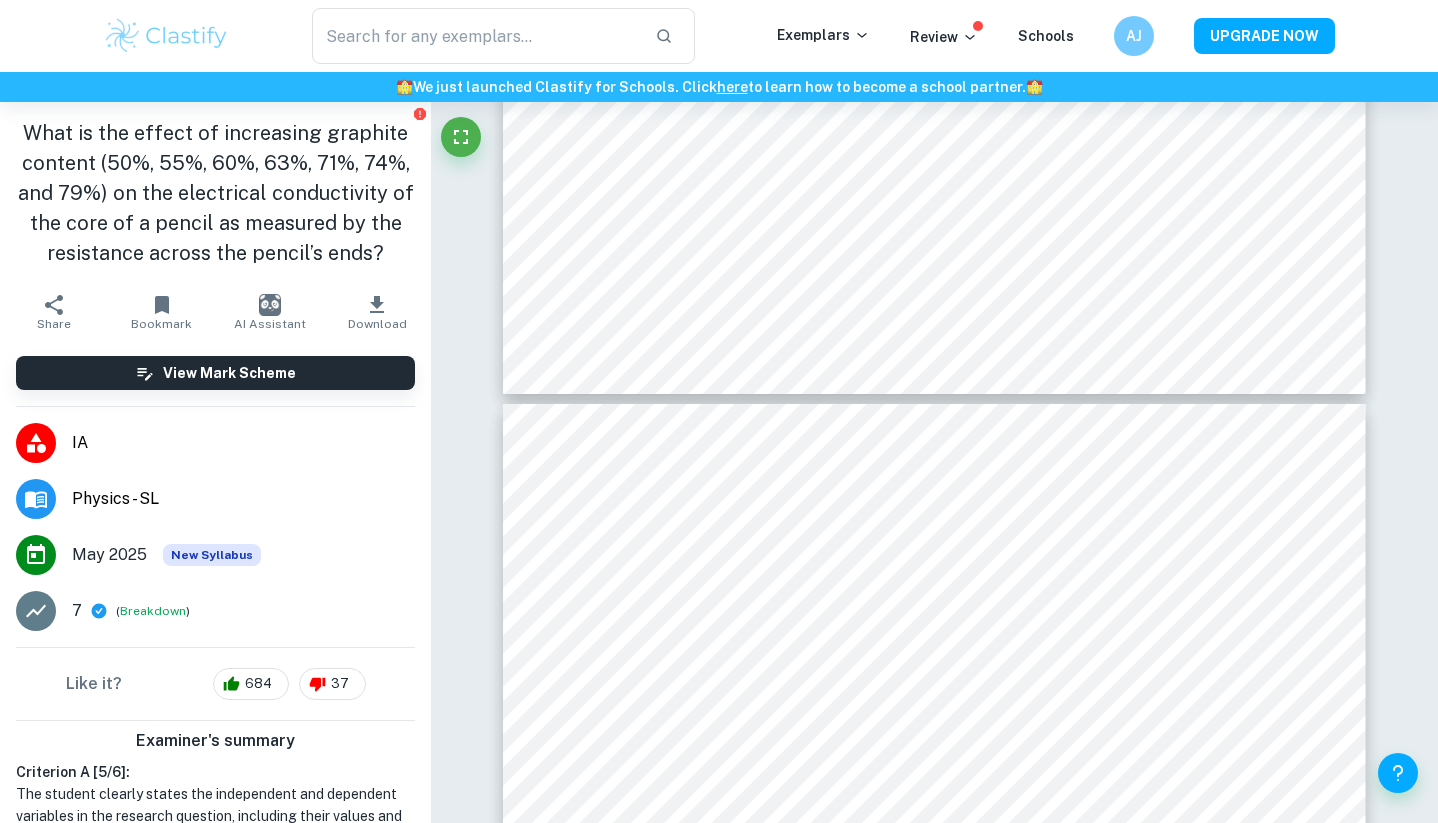 type on "4" 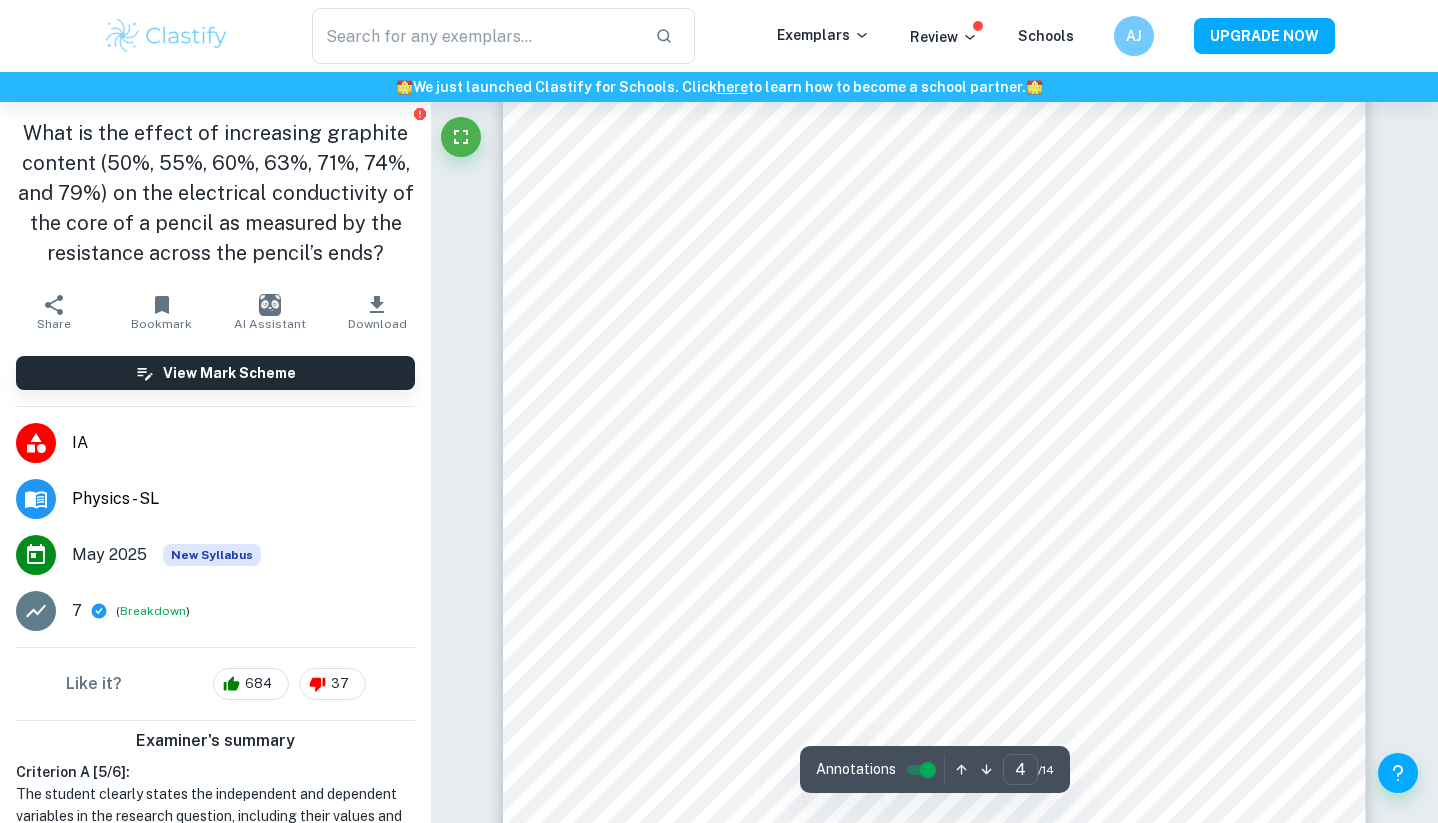 scroll, scrollTop: 4082, scrollLeft: 0, axis: vertical 